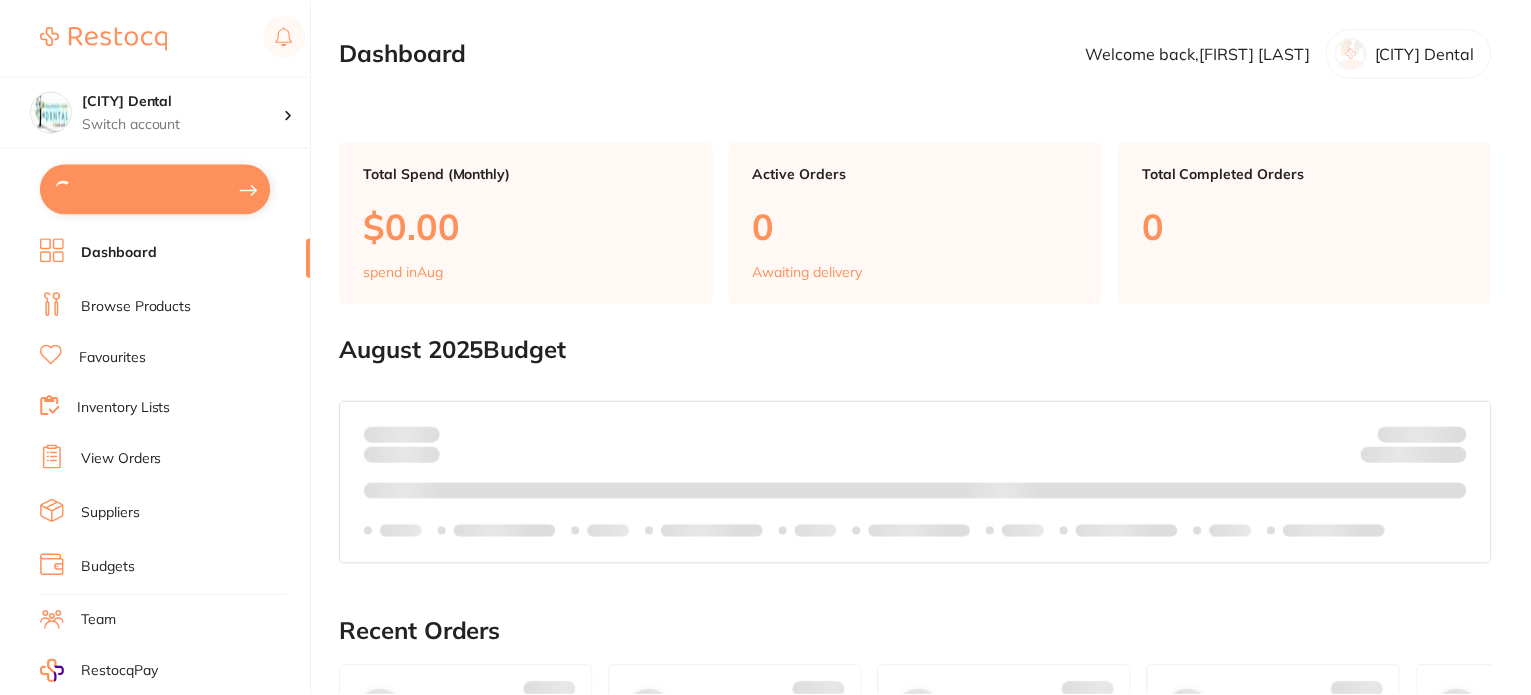 scroll, scrollTop: 0, scrollLeft: 0, axis: both 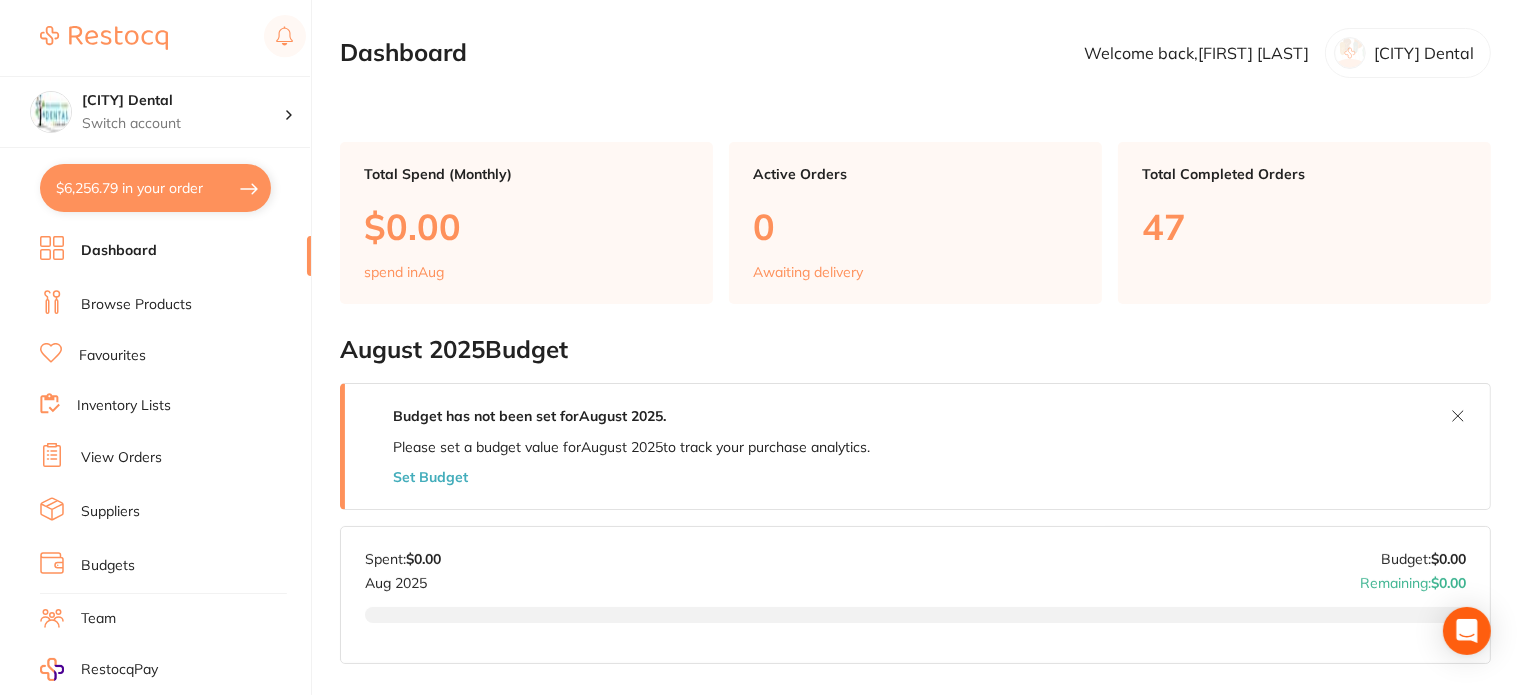 click on "$6,256.79   in your order" at bounding box center (155, 188) 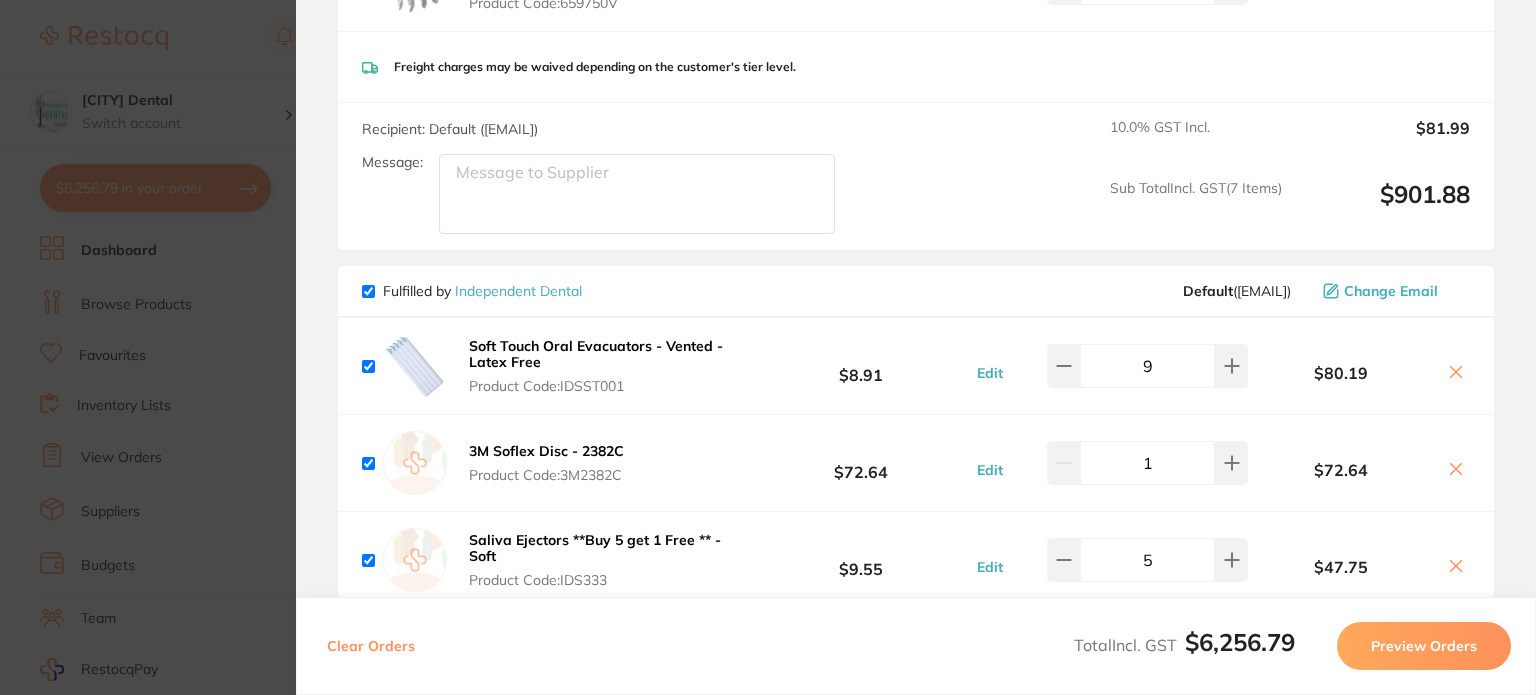 scroll, scrollTop: 1500, scrollLeft: 0, axis: vertical 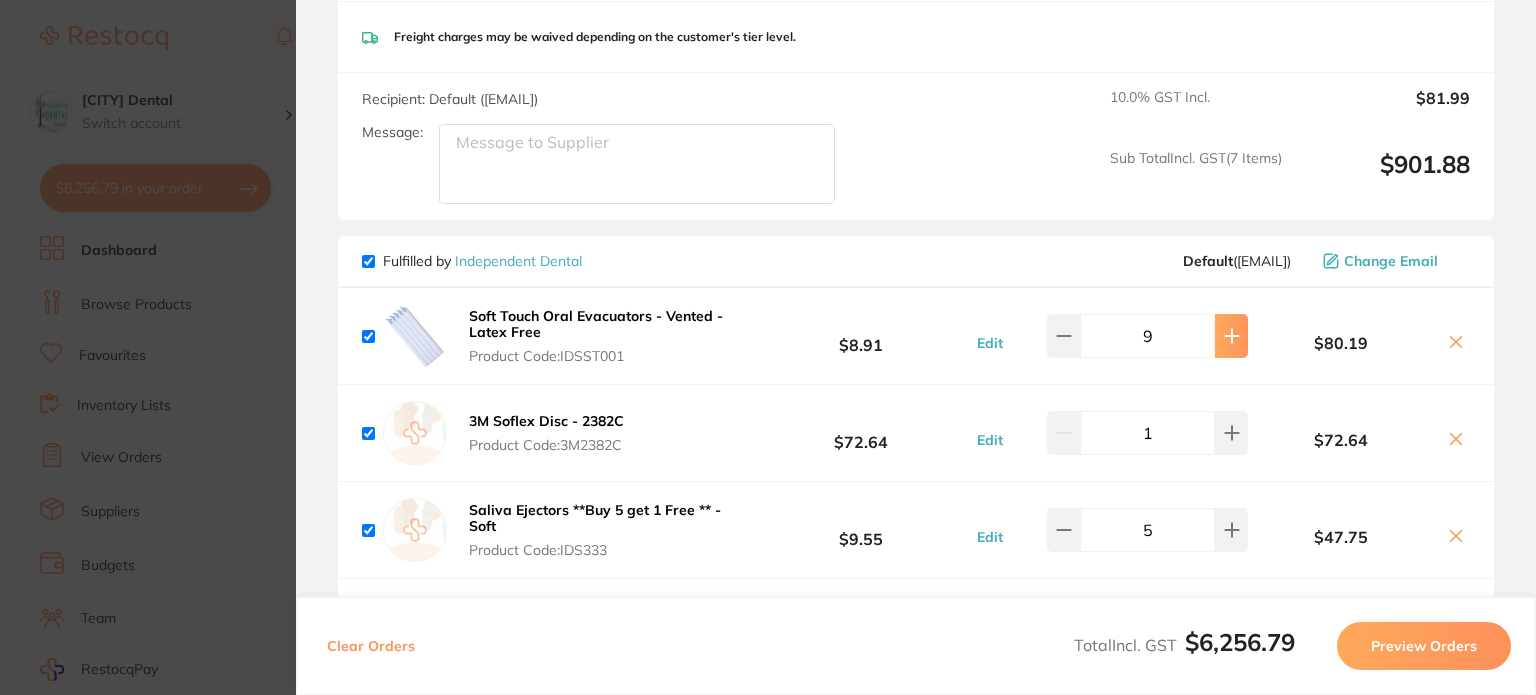 click at bounding box center (1231, -1206) 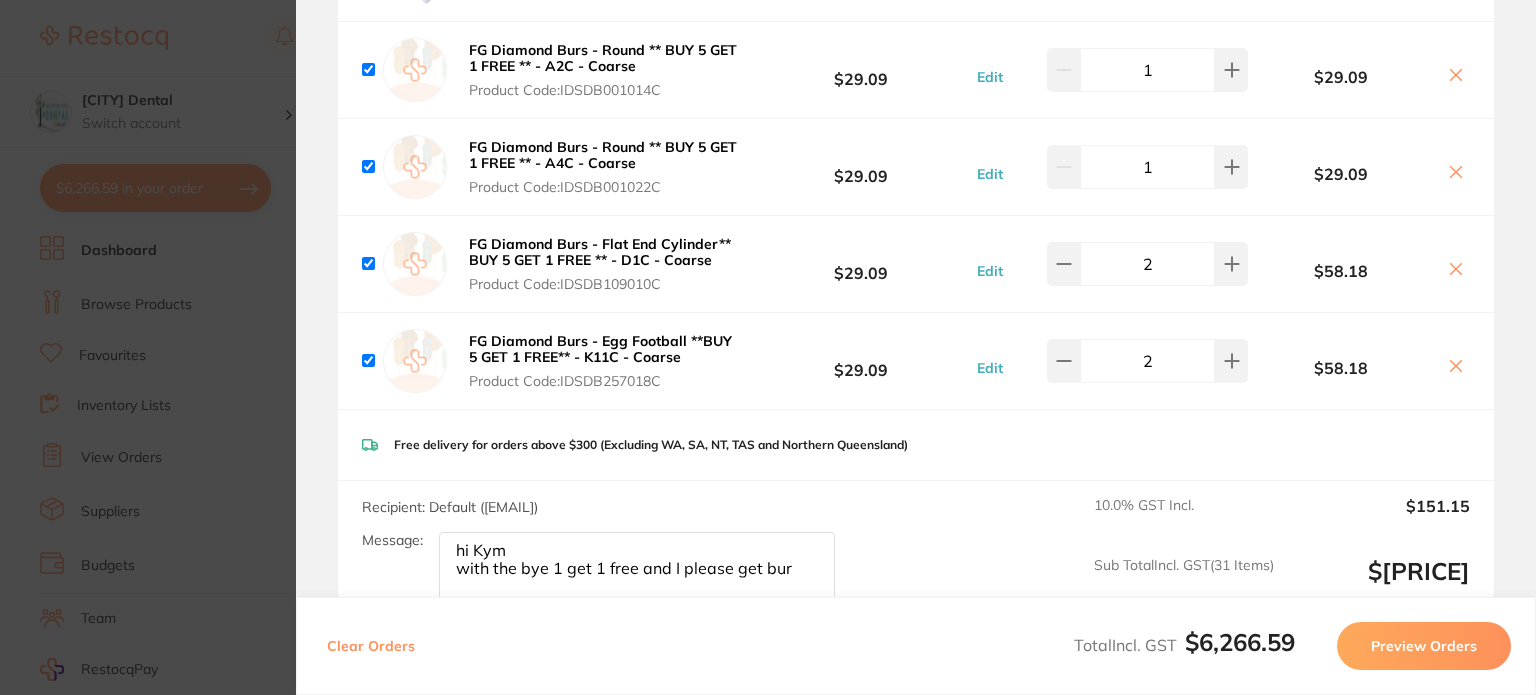 scroll, scrollTop: 4500, scrollLeft: 0, axis: vertical 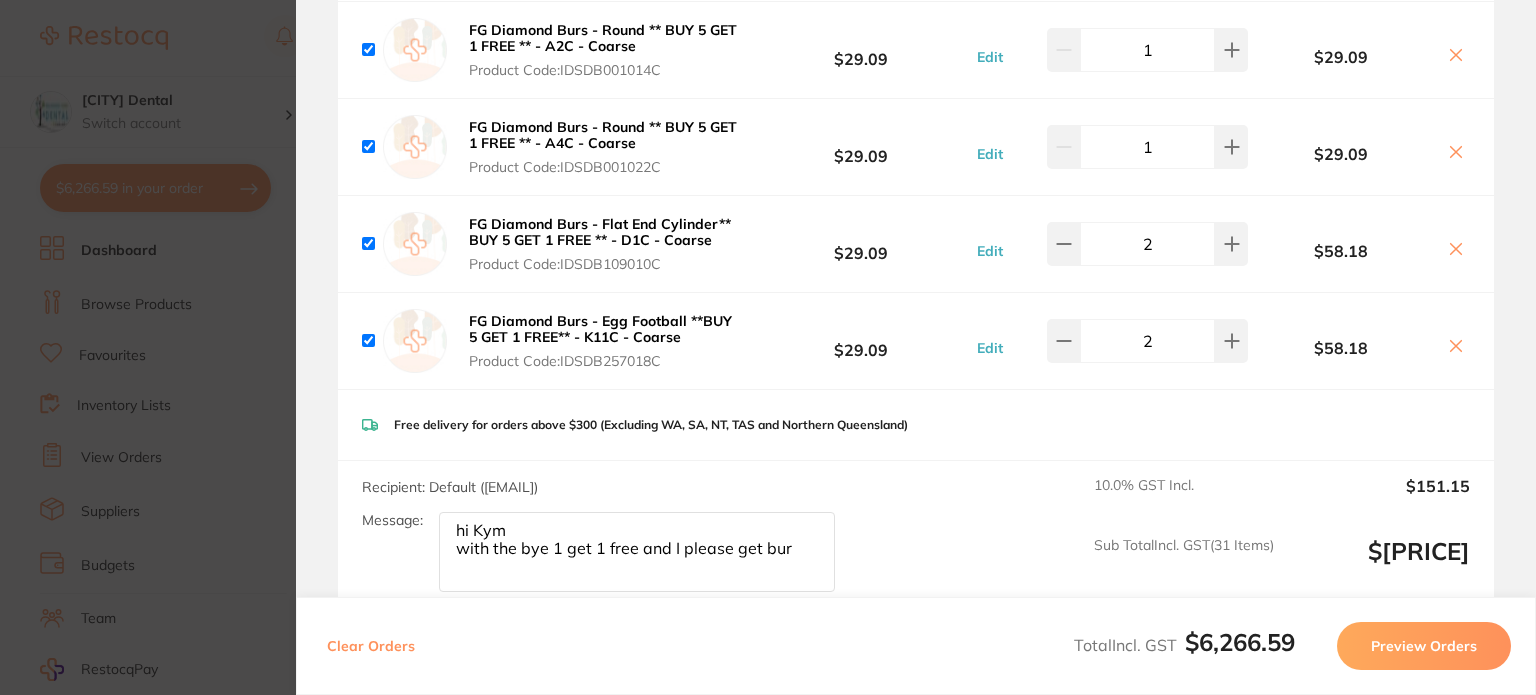 drag, startPoint x: 749, startPoint y: 466, endPoint x: 916, endPoint y: 534, distance: 180.31361 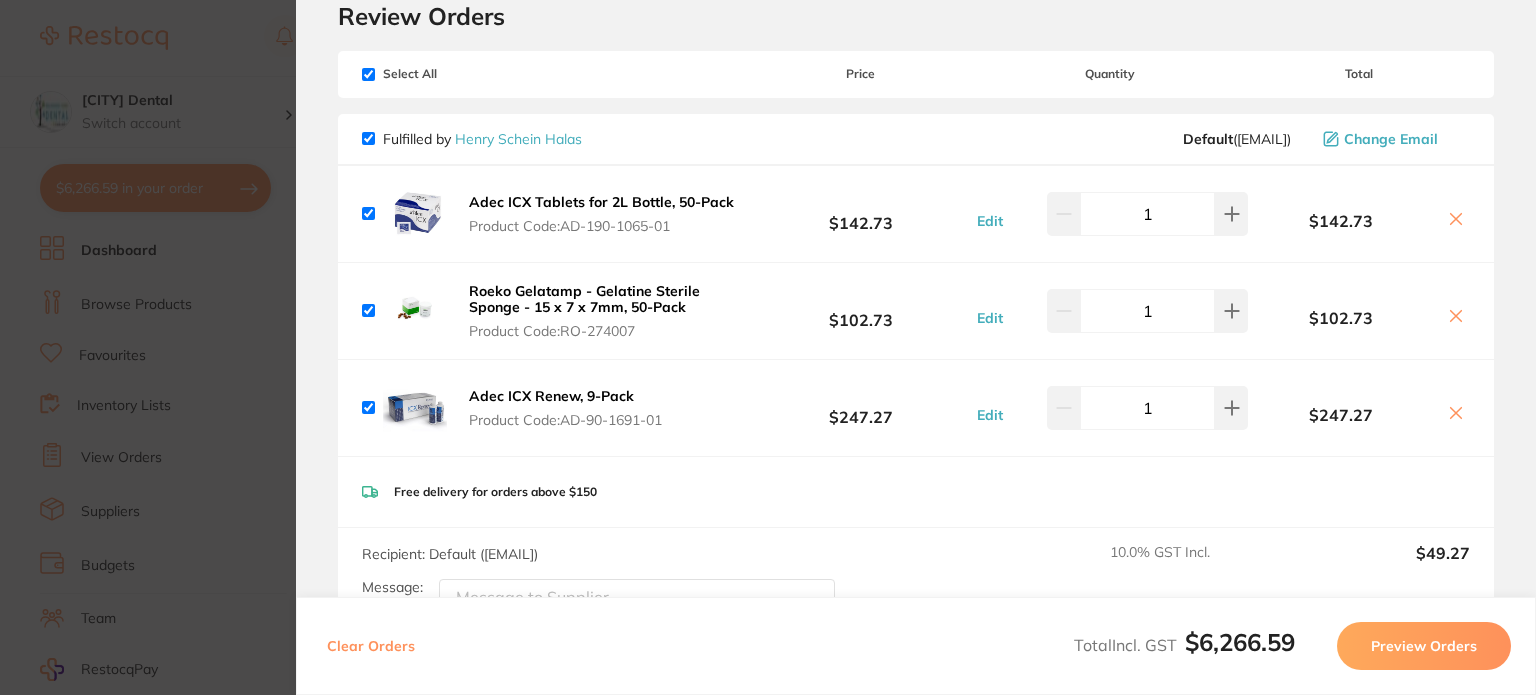 scroll, scrollTop: 0, scrollLeft: 0, axis: both 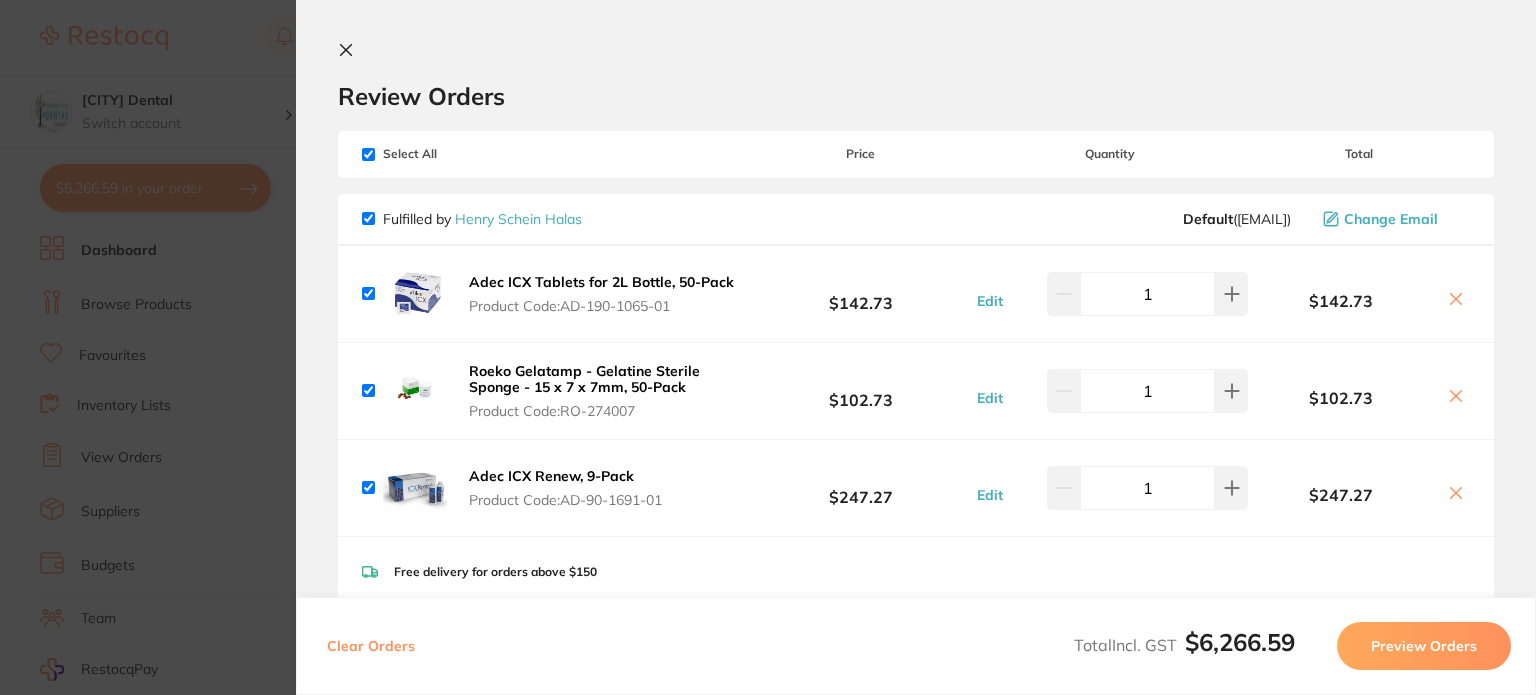 type on "hi Kym
with the bye 1 get 1 free and I please get bur FG Diamond Round end Taper  M31" 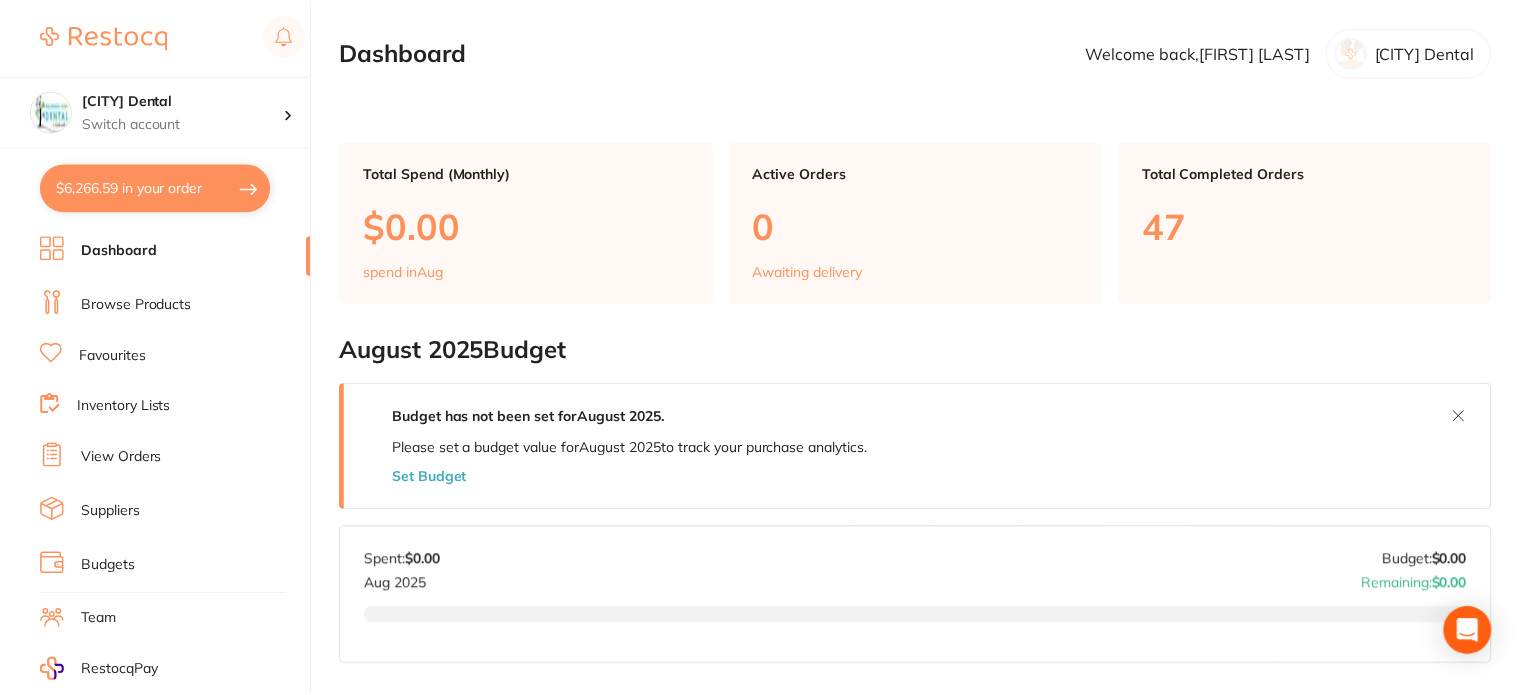 scroll, scrollTop: 5, scrollLeft: 0, axis: vertical 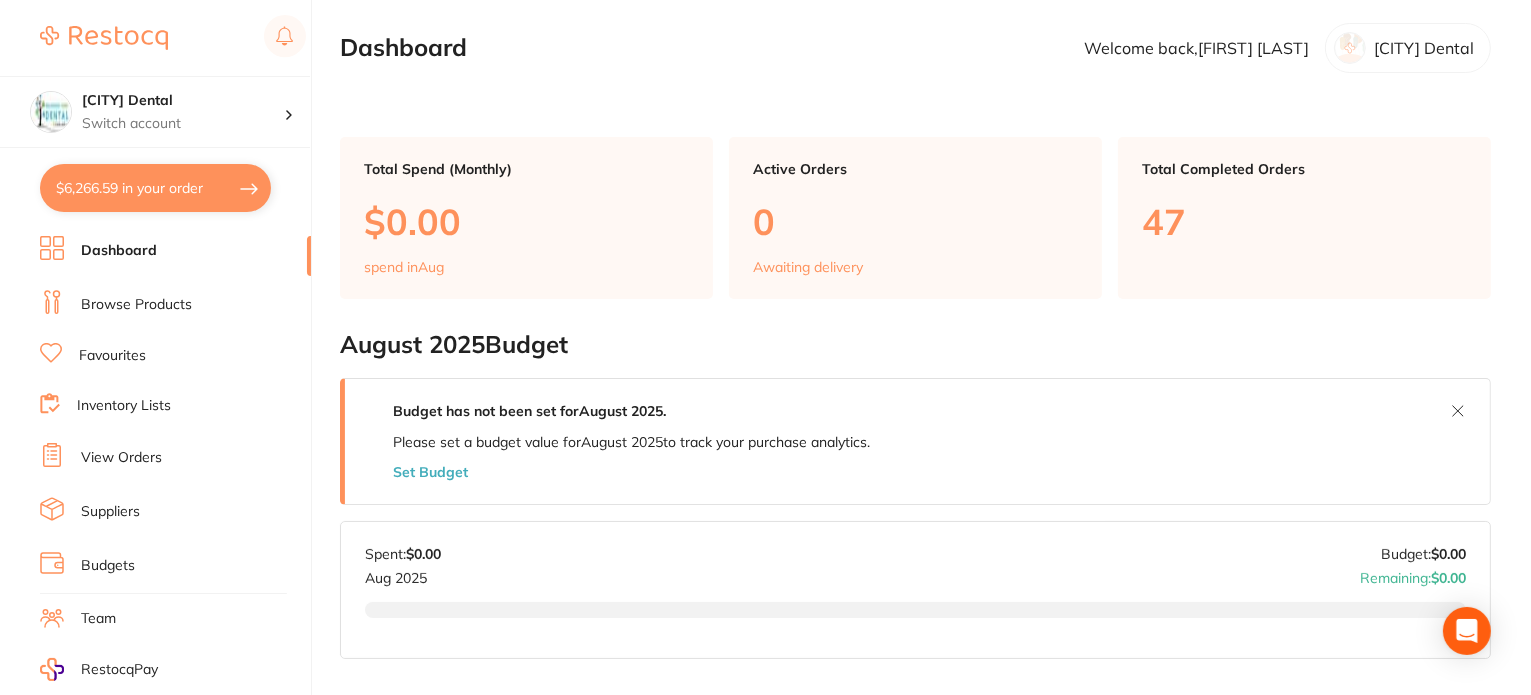 click on "Browse Products" at bounding box center (136, 305) 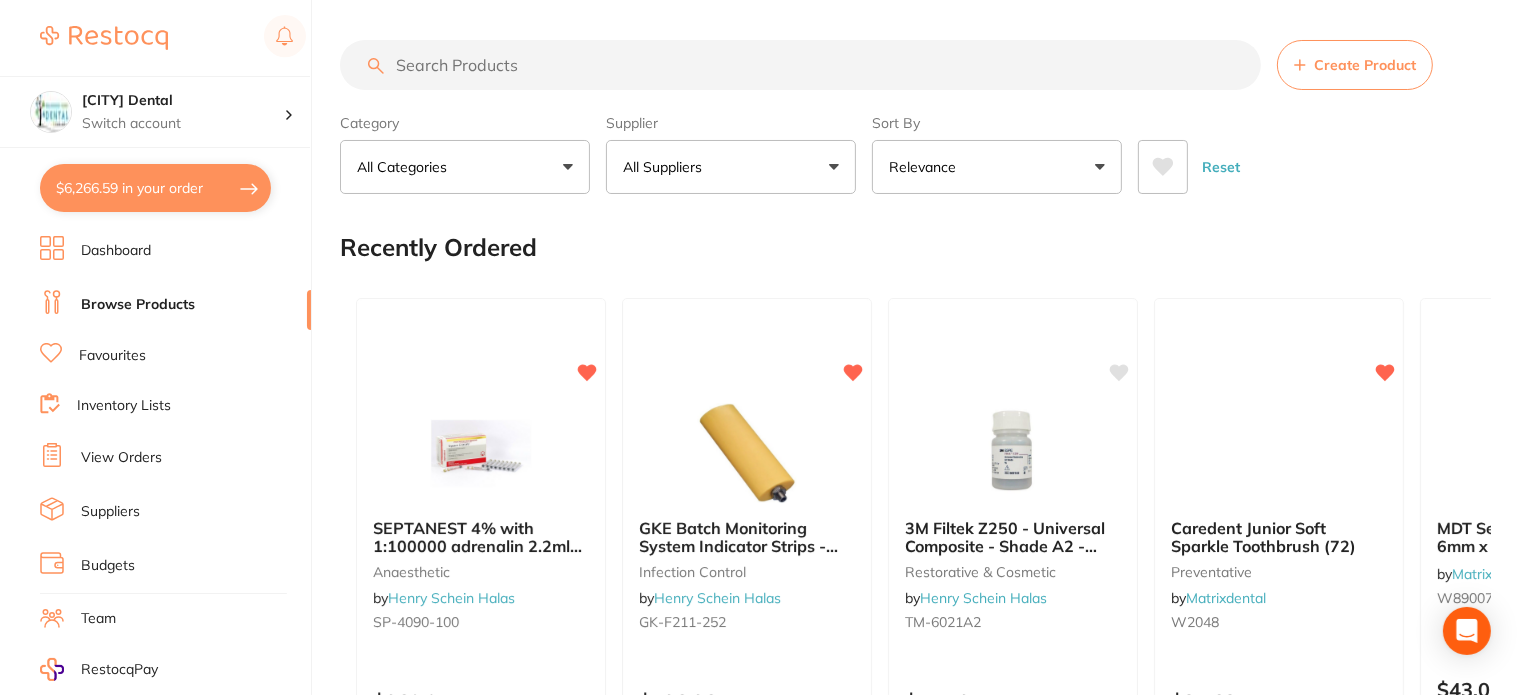 click at bounding box center [800, 65] 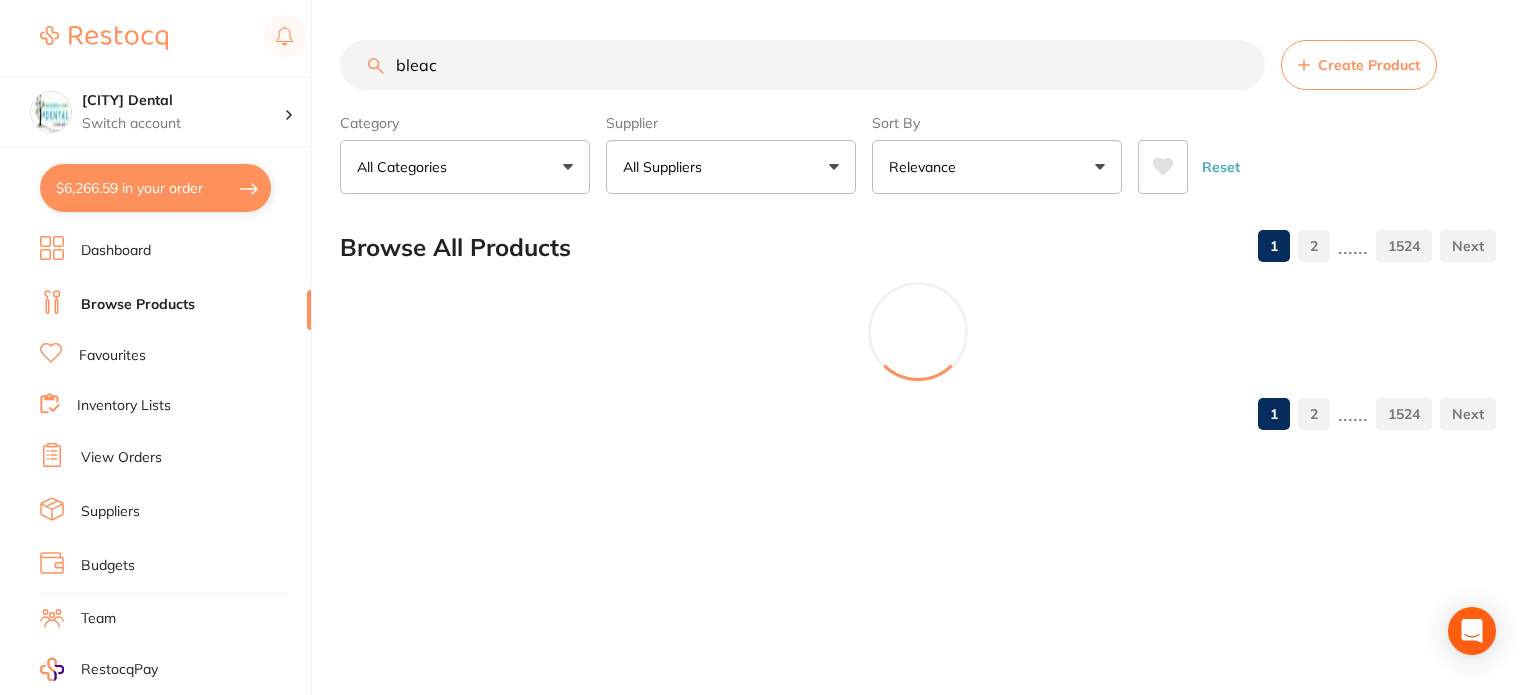 type on "bleach" 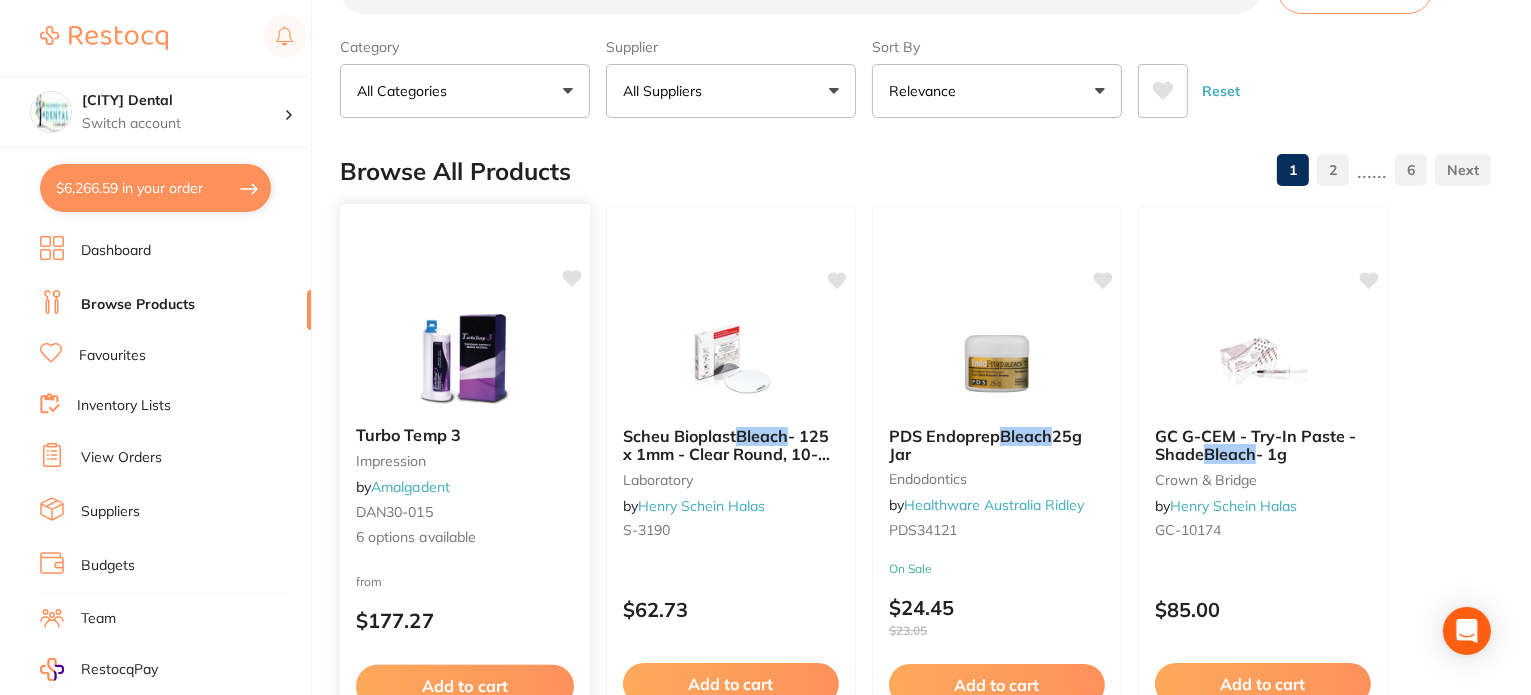 scroll, scrollTop: 0, scrollLeft: 0, axis: both 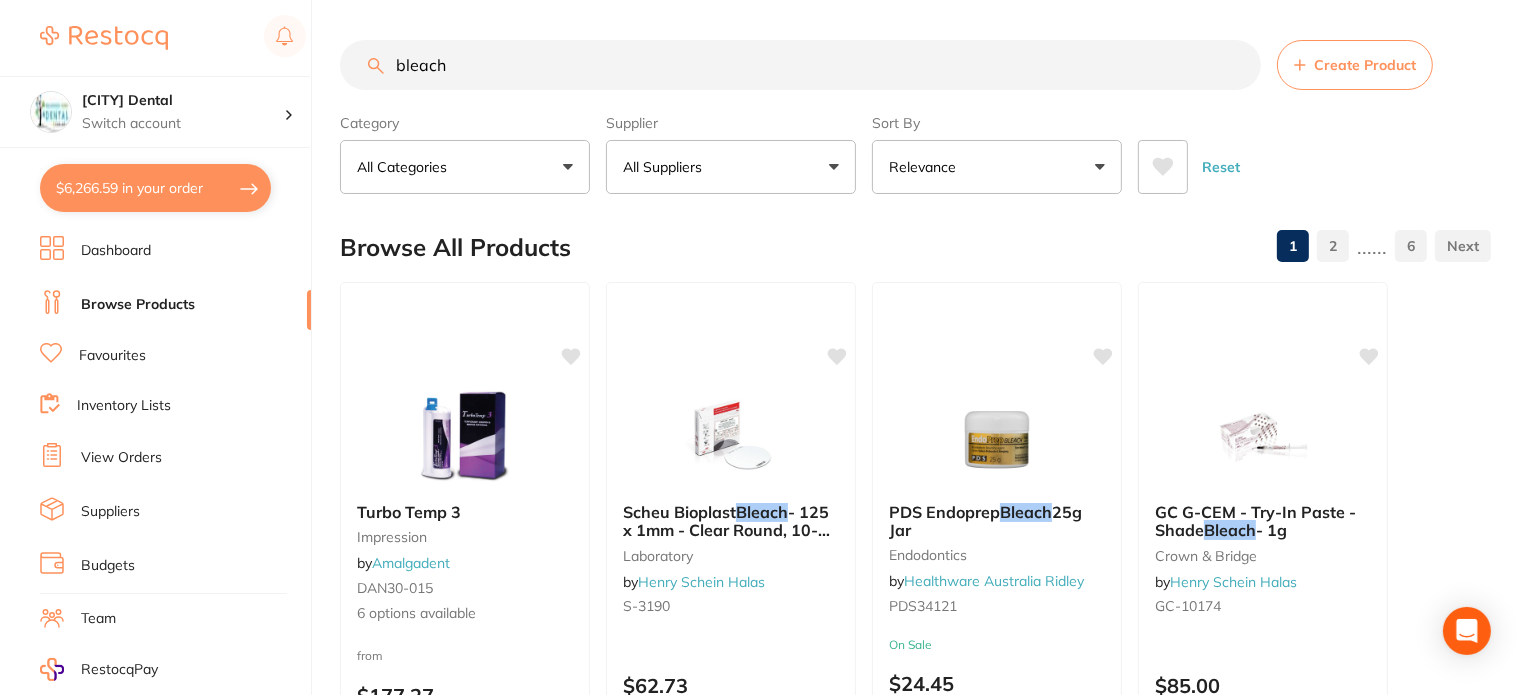 drag, startPoint x: 439, startPoint y: 63, endPoint x: 368, endPoint y: 72, distance: 71.568146 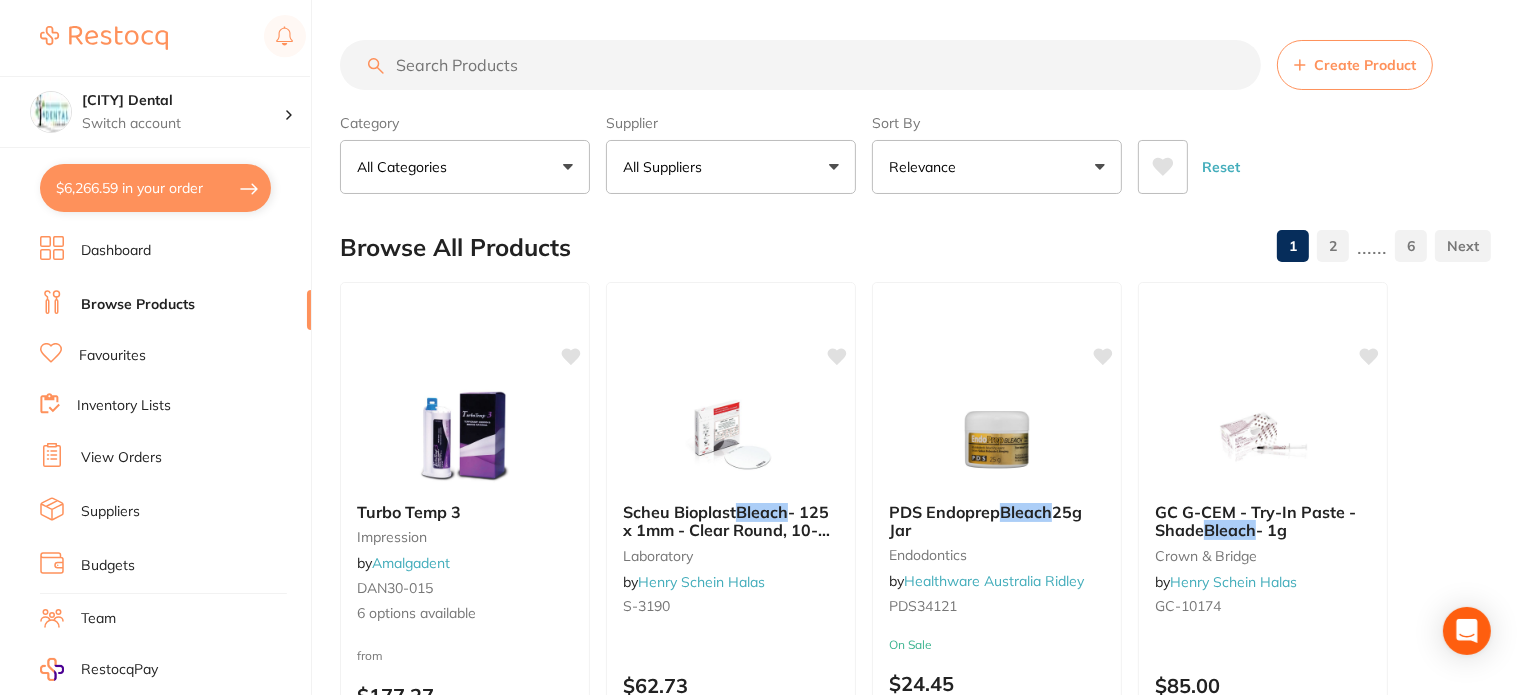 scroll, scrollTop: 0, scrollLeft: 0, axis: both 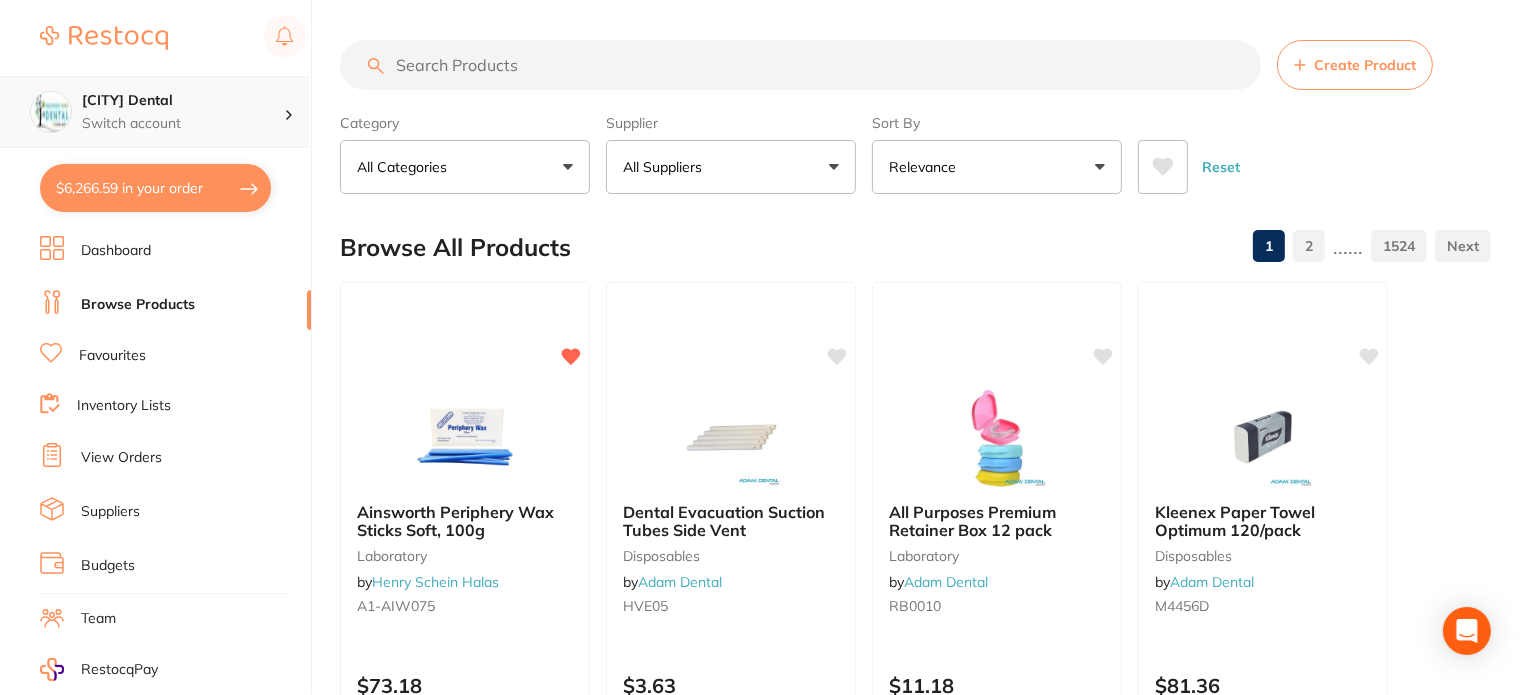 click on "Switch account" at bounding box center [183, 124] 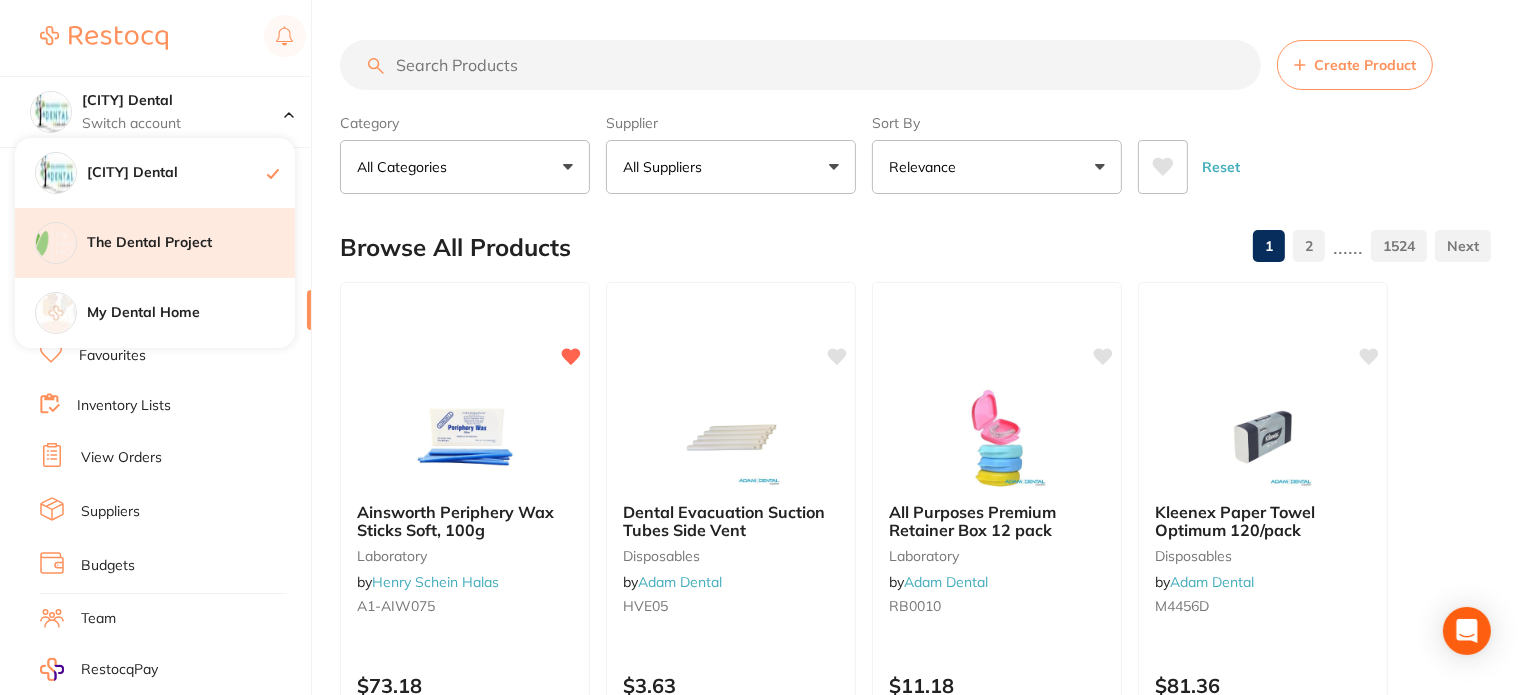 click on "The Dental Project" at bounding box center [191, 243] 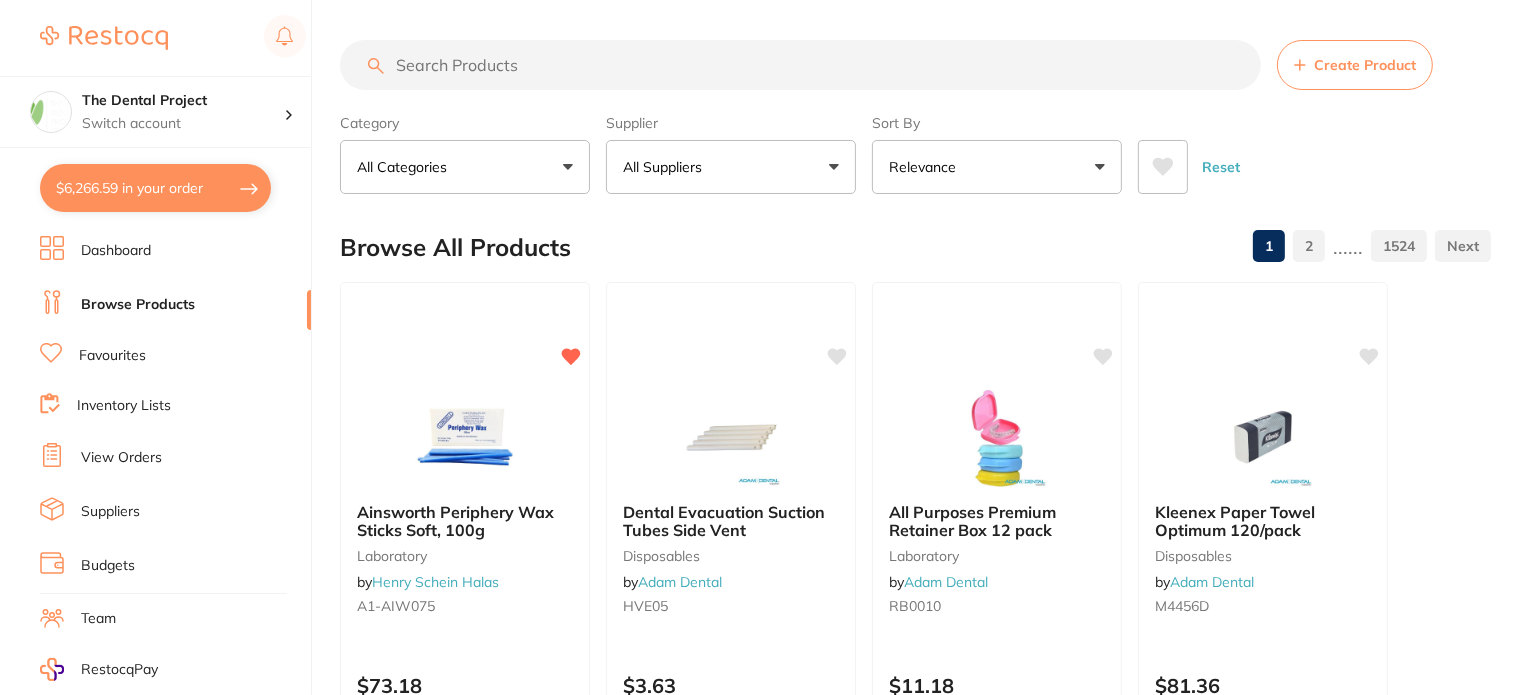 checkbox on "false" 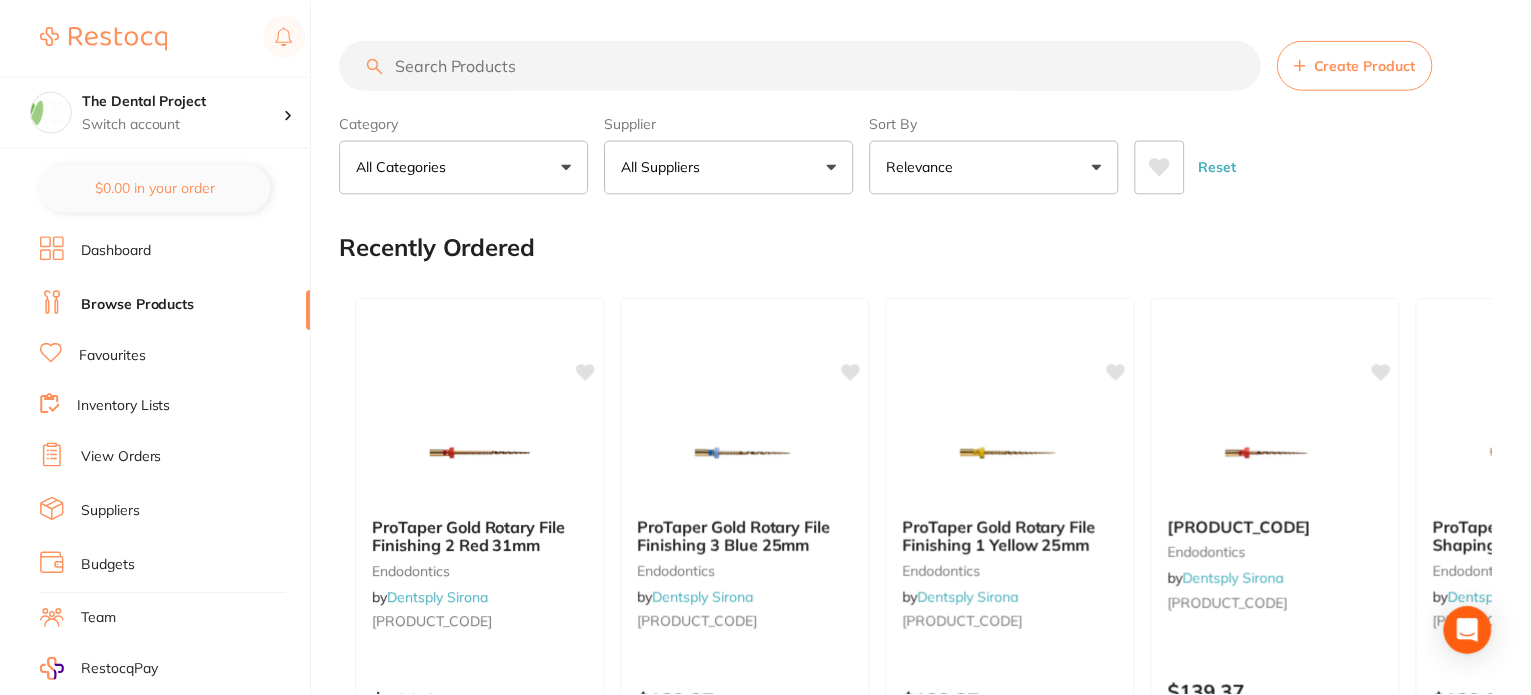scroll, scrollTop: 0, scrollLeft: 0, axis: both 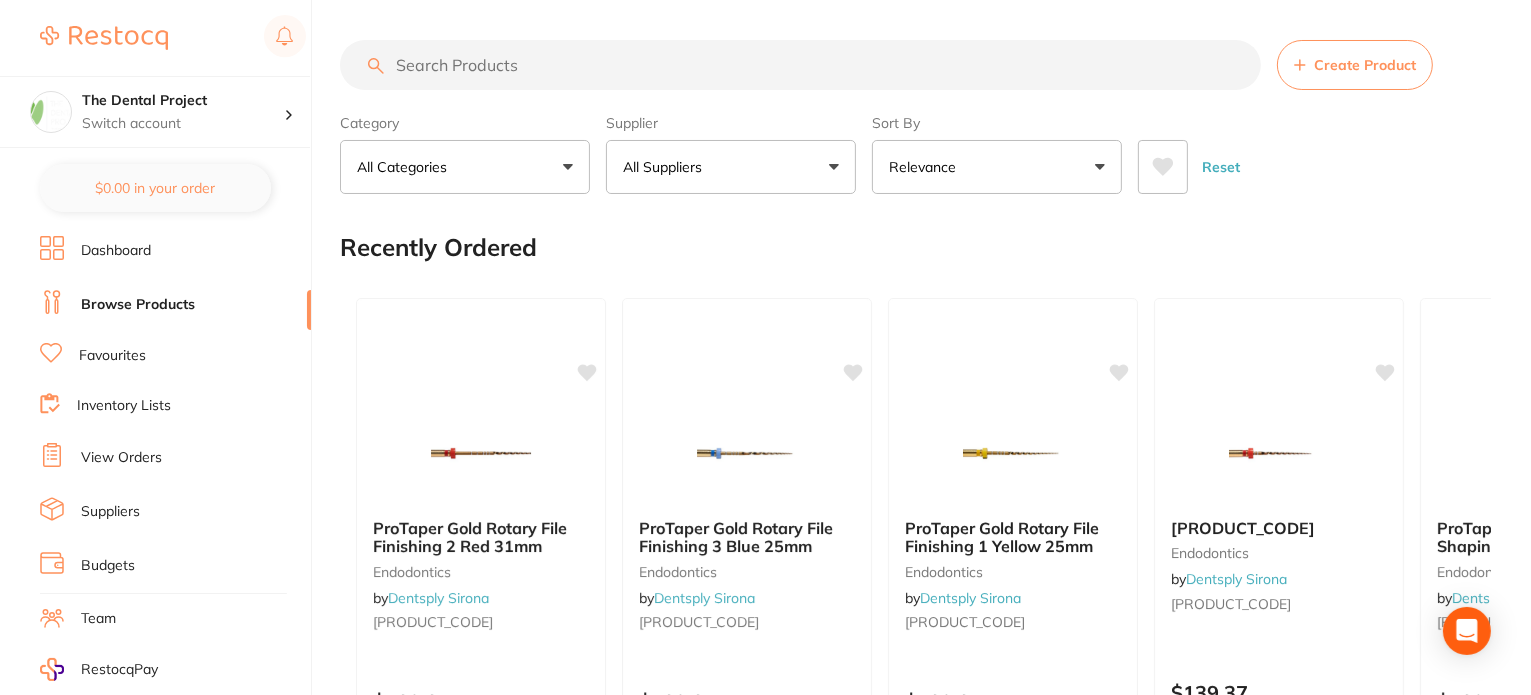 click on "All Suppliers" at bounding box center [731, 167] 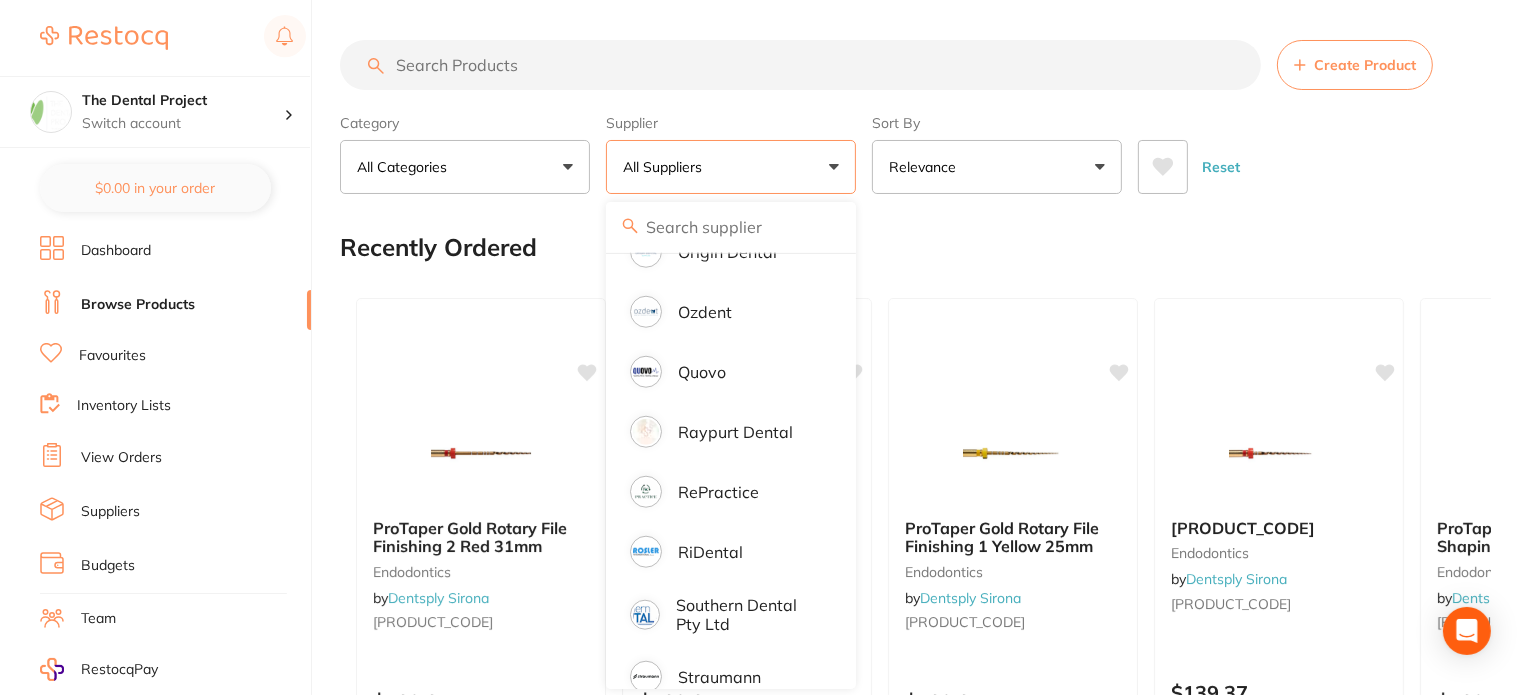 scroll, scrollTop: 2093, scrollLeft: 0, axis: vertical 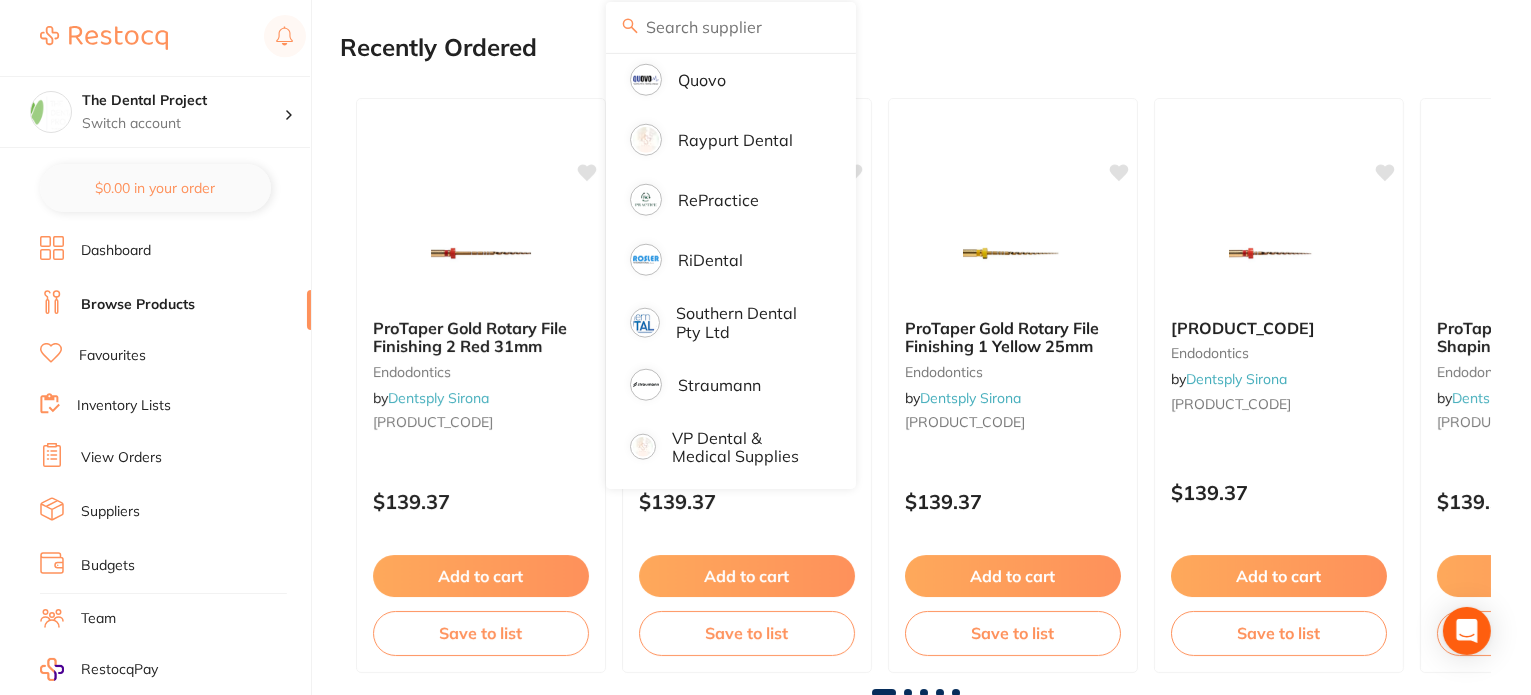 click on "Dashboard Browse Products Favourites Inventory Lists View Orders Suppliers Budgets Team RestocqPay Rewards Subscriptions Account Support Log Out" at bounding box center [175, 581] 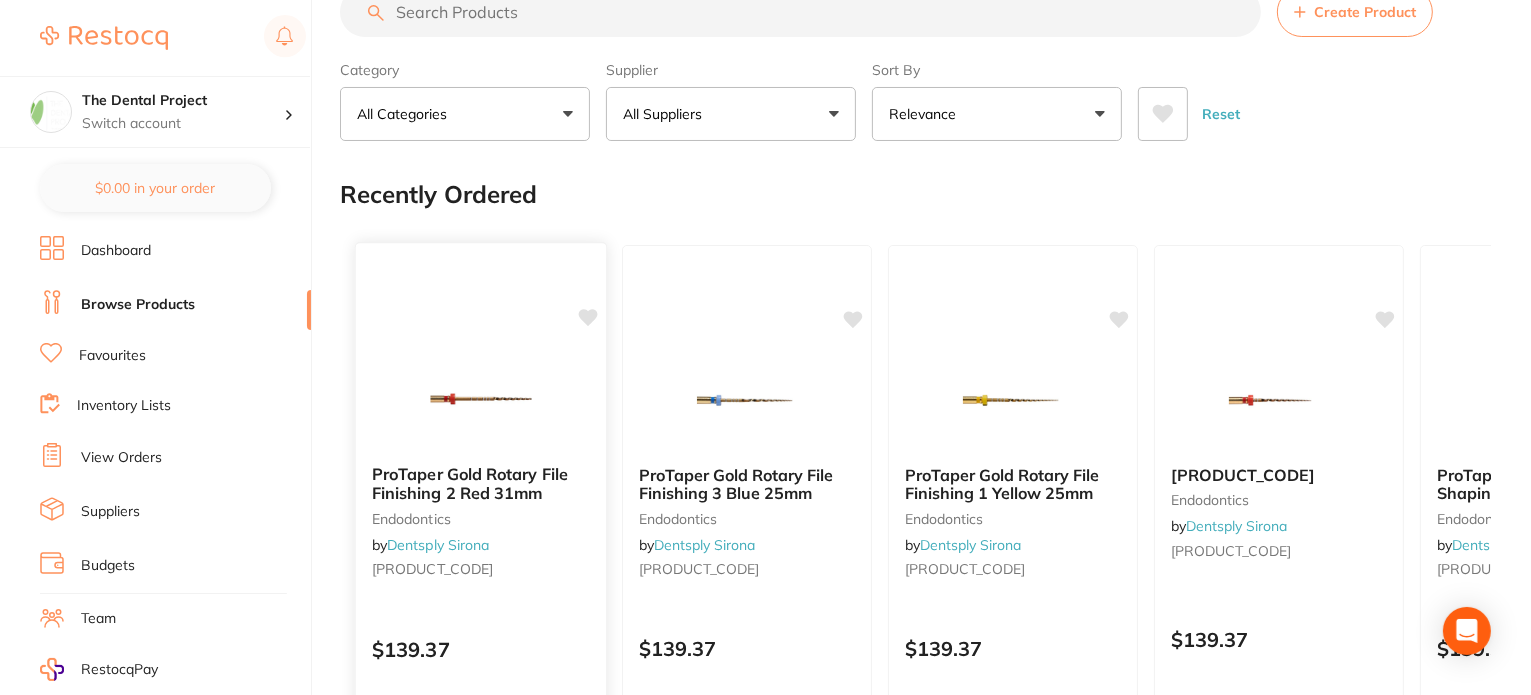 scroll, scrollTop: 0, scrollLeft: 0, axis: both 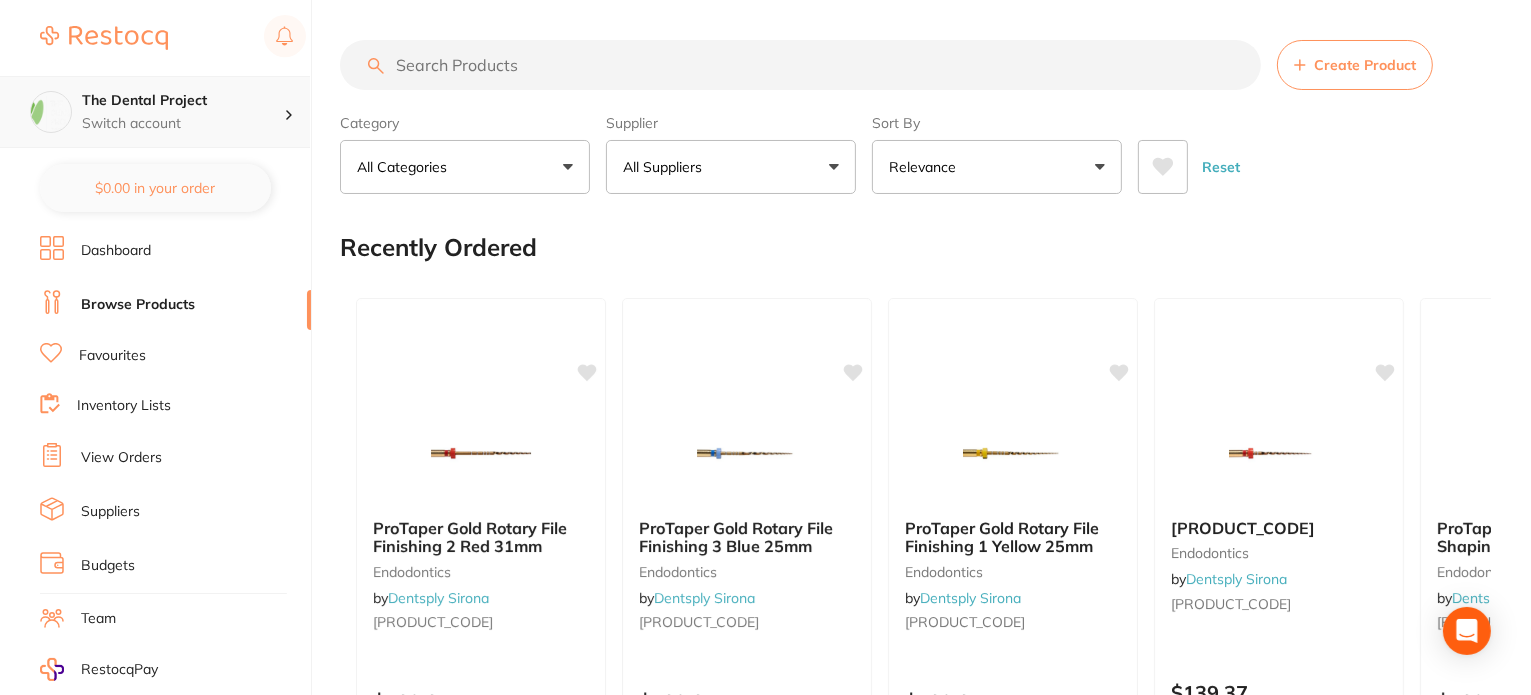 click on "The Dental Project Switch account" at bounding box center [183, 112] 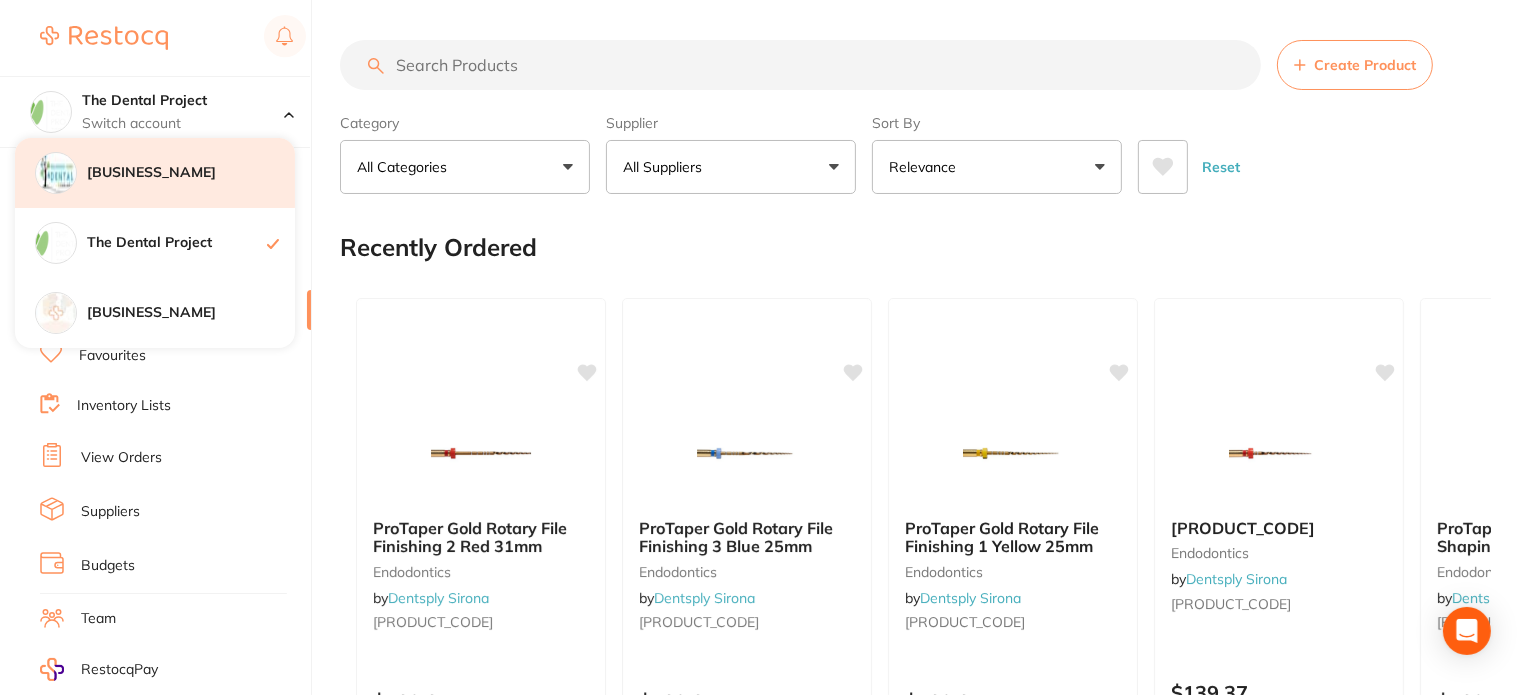 click on "[BUSINESS_NAME]" at bounding box center [191, 173] 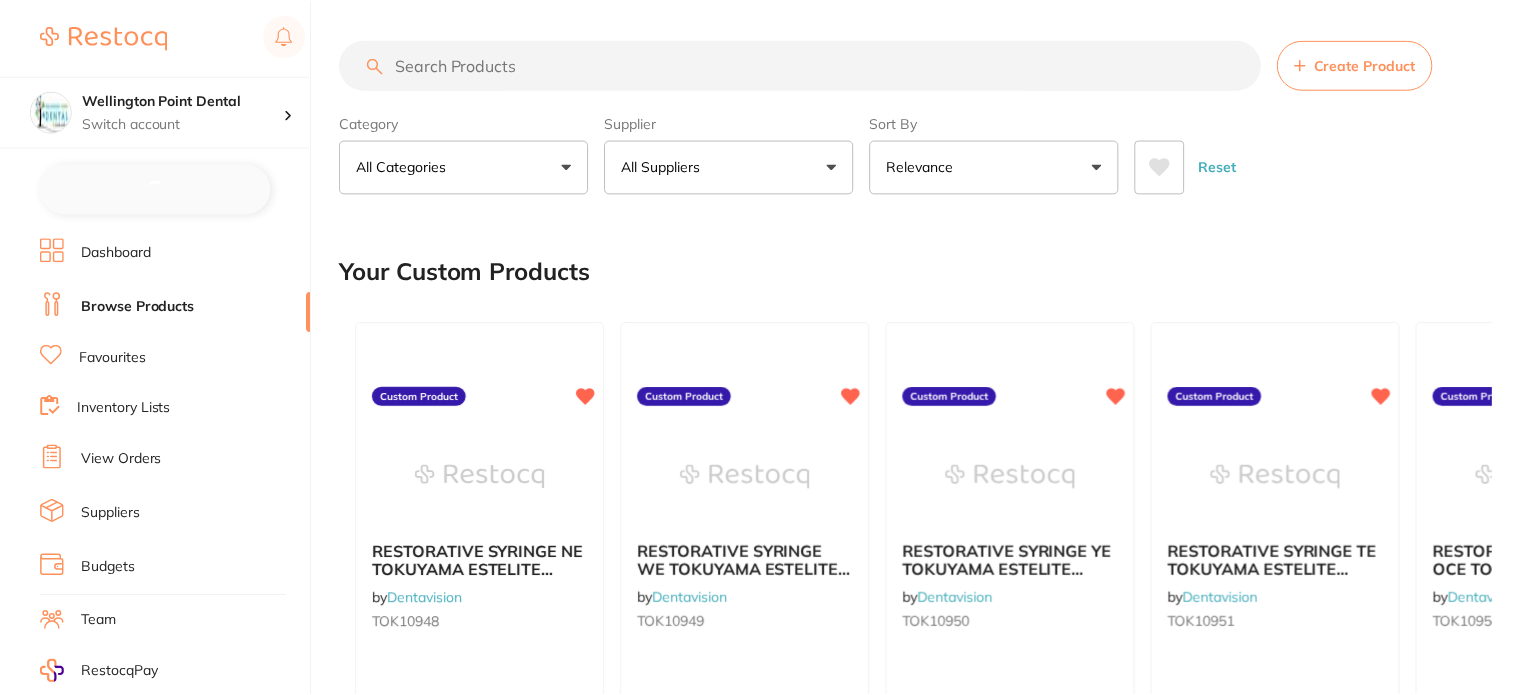 scroll, scrollTop: 0, scrollLeft: 0, axis: both 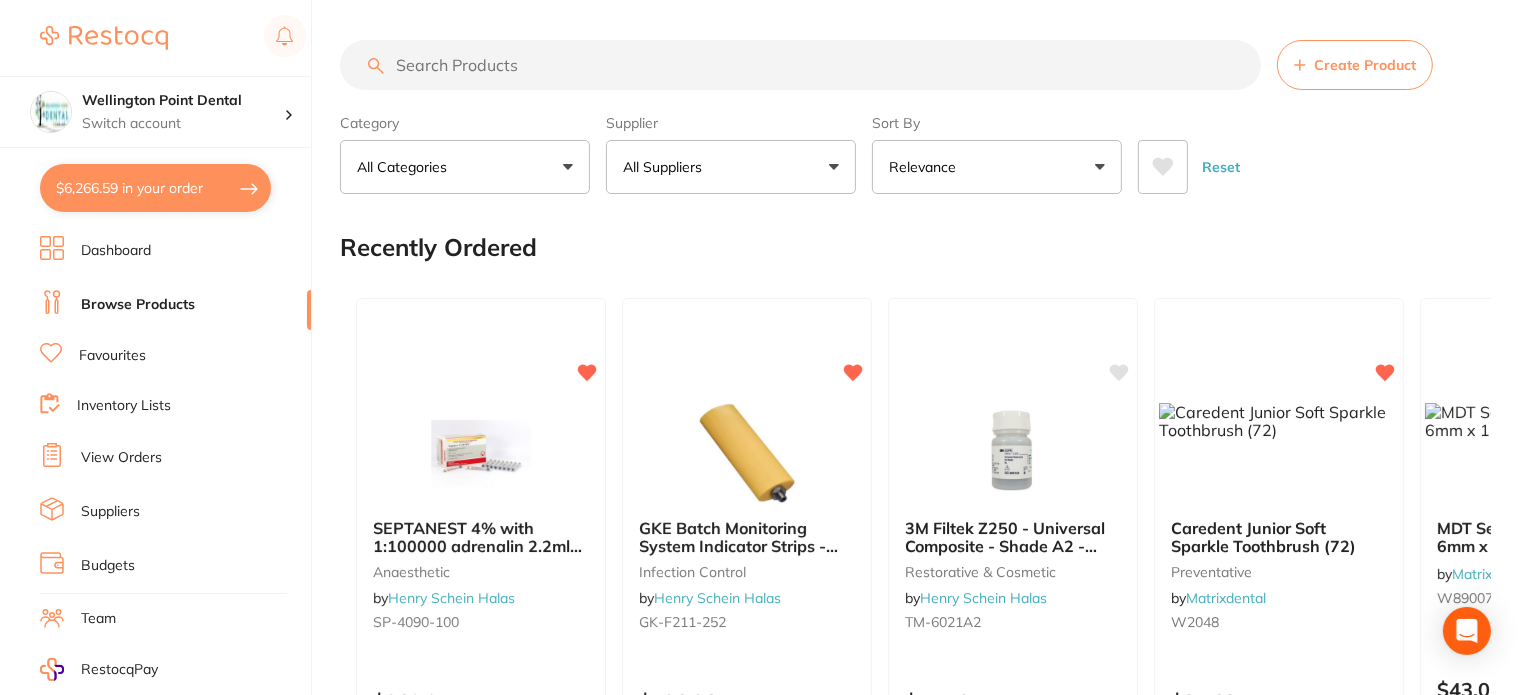 click on "$6,266.59   in your order" at bounding box center (155, 188) 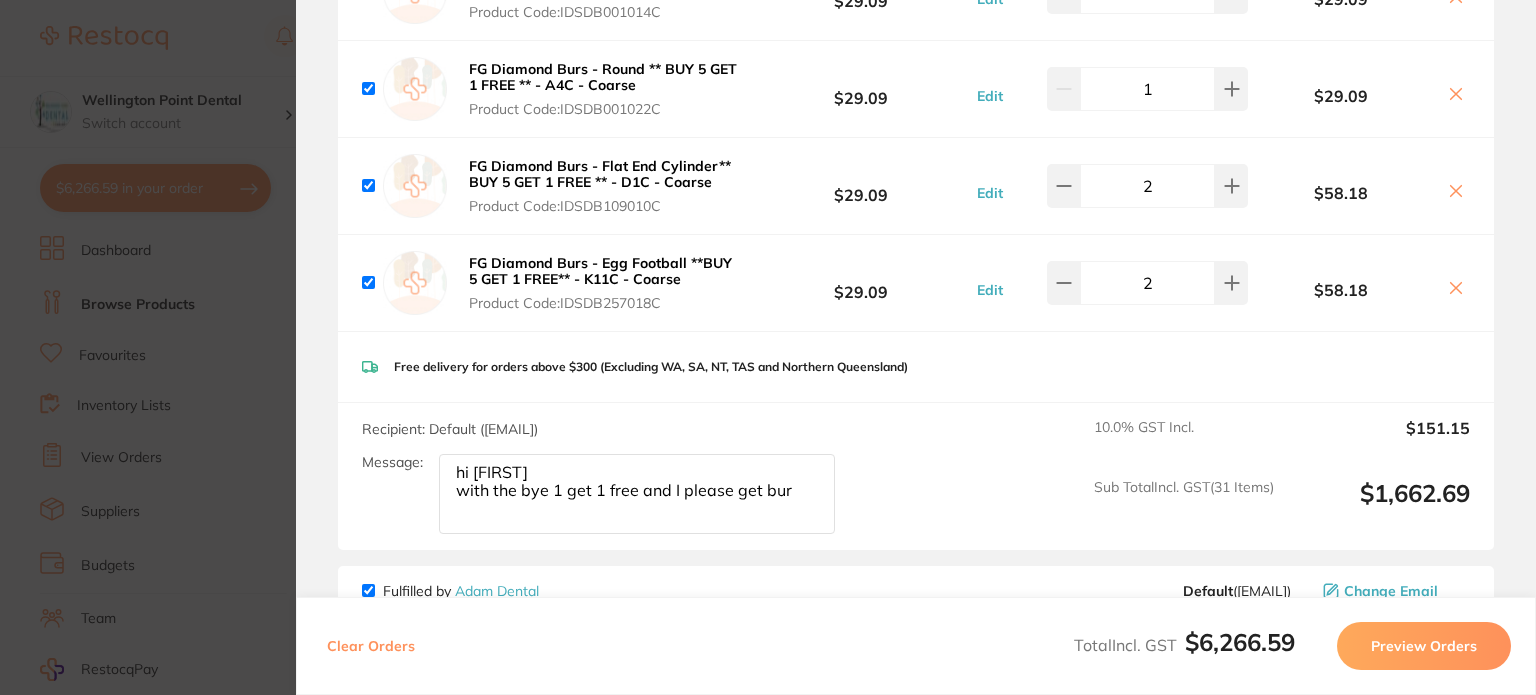 scroll, scrollTop: 4700, scrollLeft: 0, axis: vertical 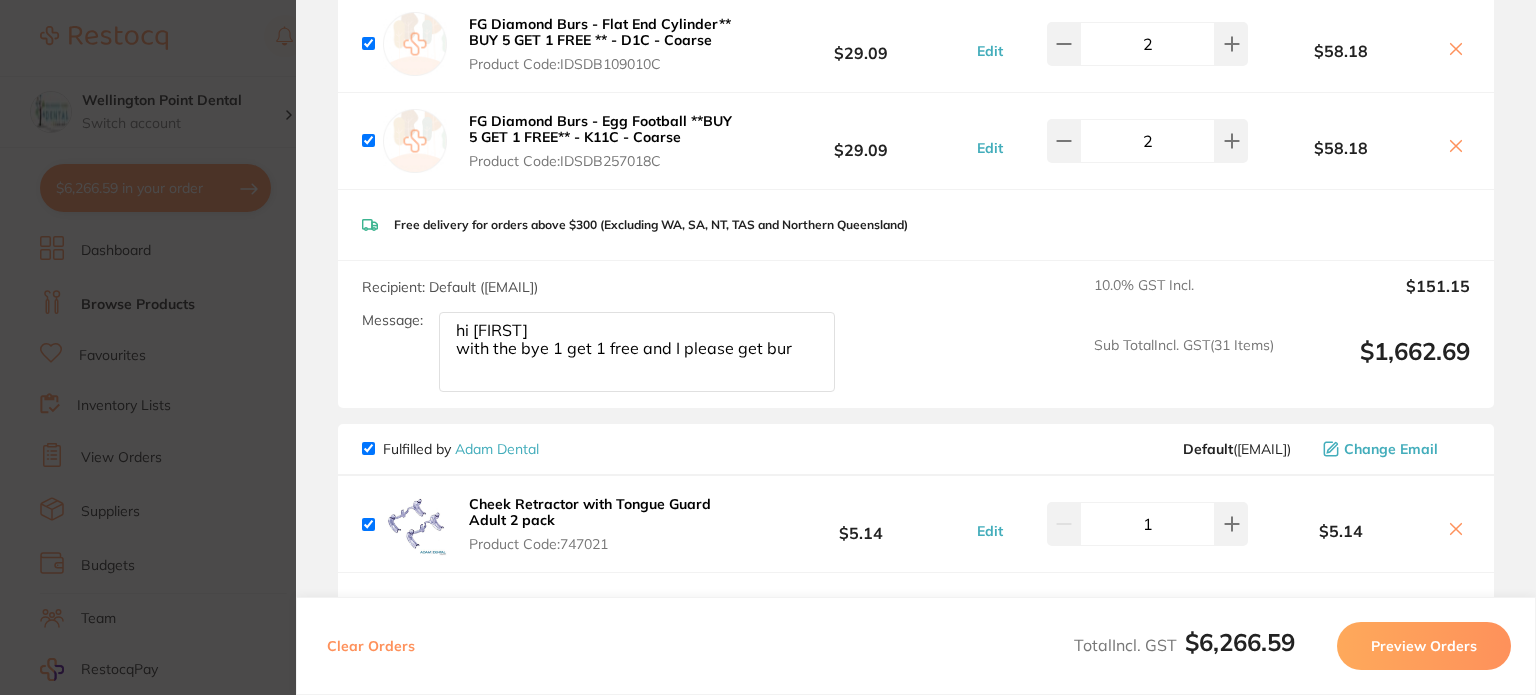 click on "hi Kym
with the bye 1 get 1 free and I please get bur" at bounding box center (637, -4001) 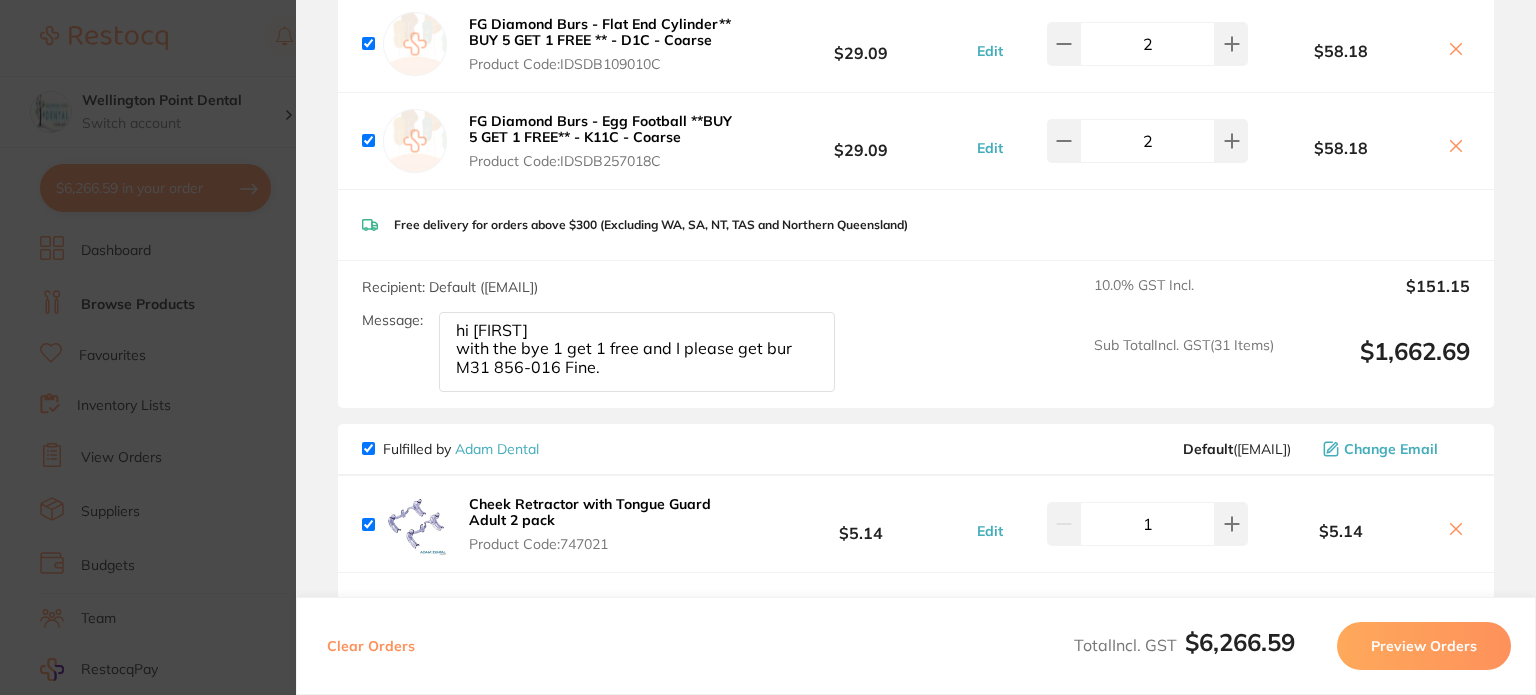 type on "hi Kym
with the bye 1 get 1 free and I please get bur M31 856-016 Fine." 